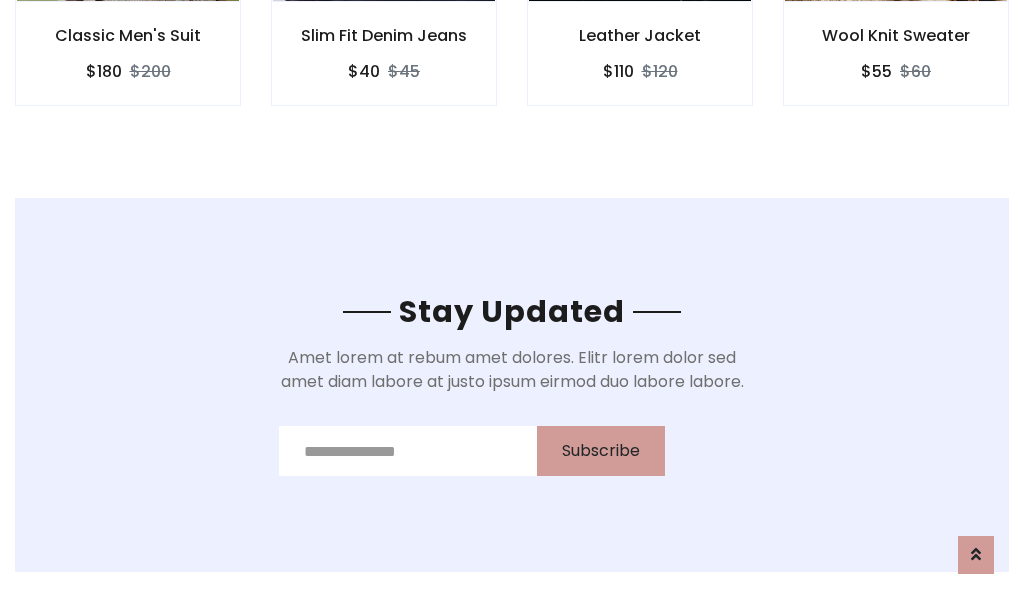 scroll, scrollTop: 0, scrollLeft: 0, axis: both 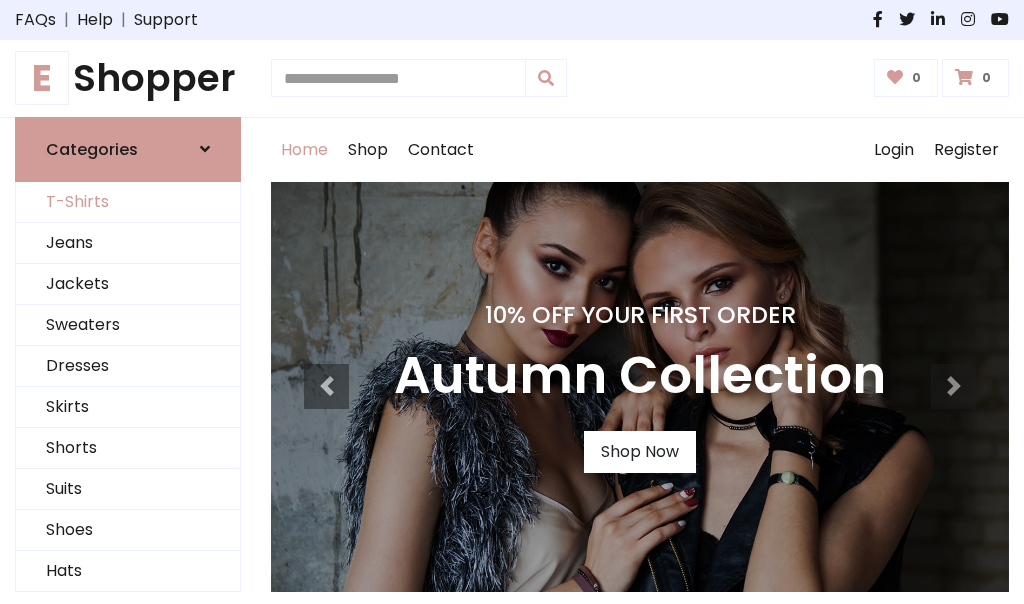 click on "T-Shirts" at bounding box center (128, 202) 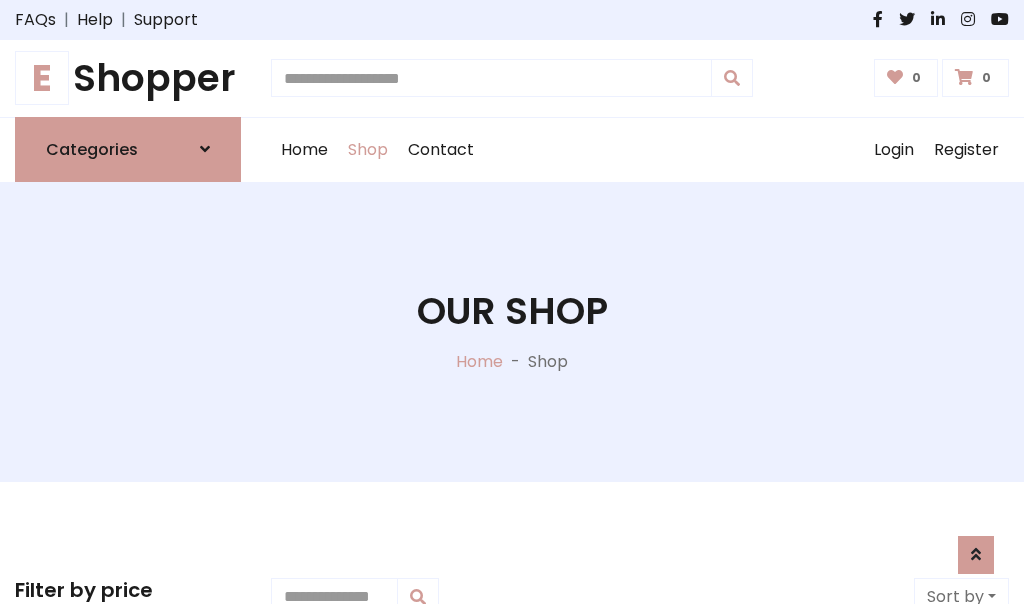 scroll, scrollTop: 485, scrollLeft: 0, axis: vertical 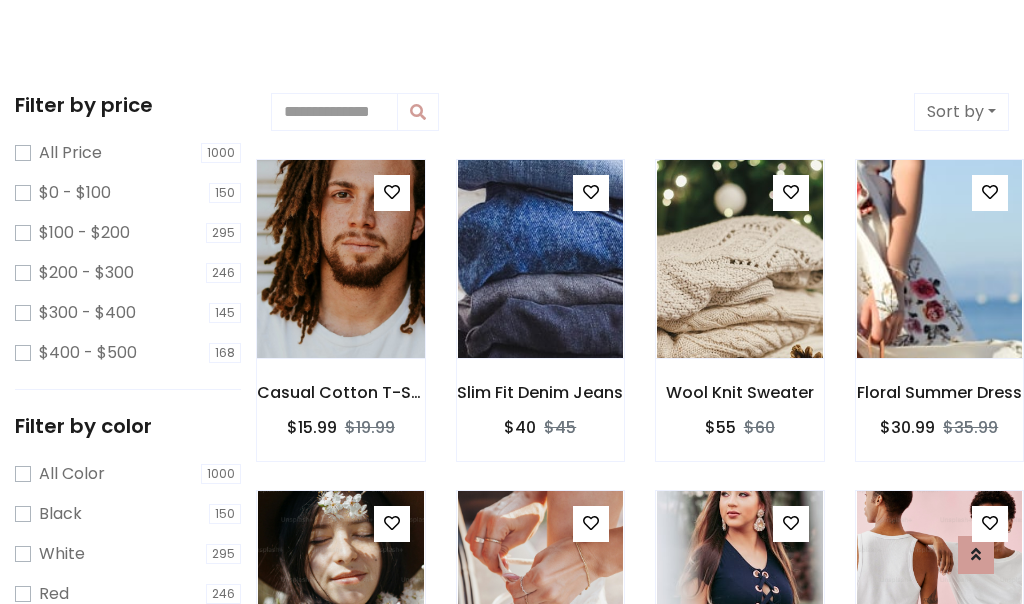 click at bounding box center (340, 259) 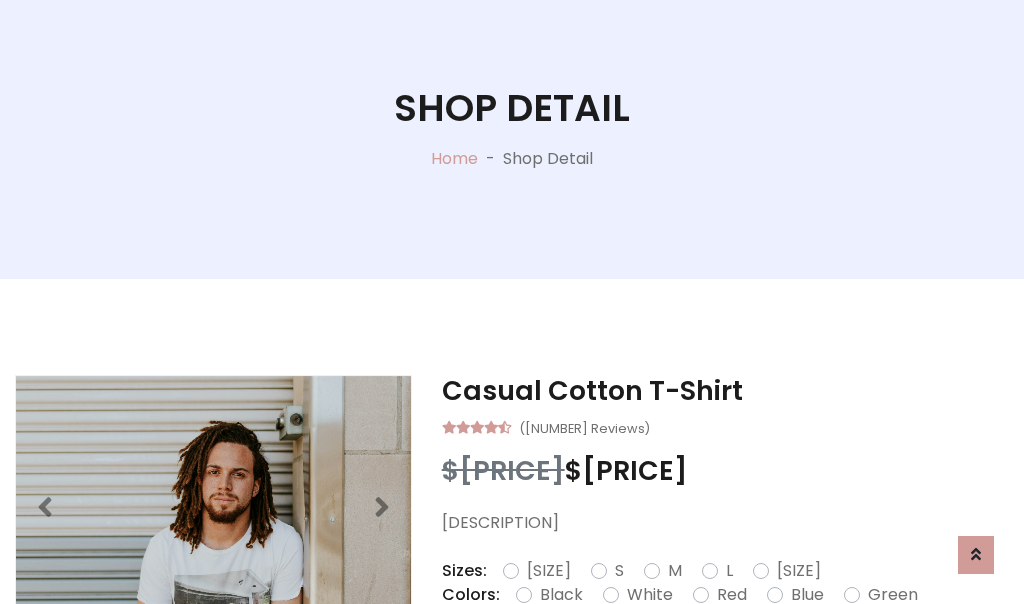 scroll, scrollTop: 365, scrollLeft: 0, axis: vertical 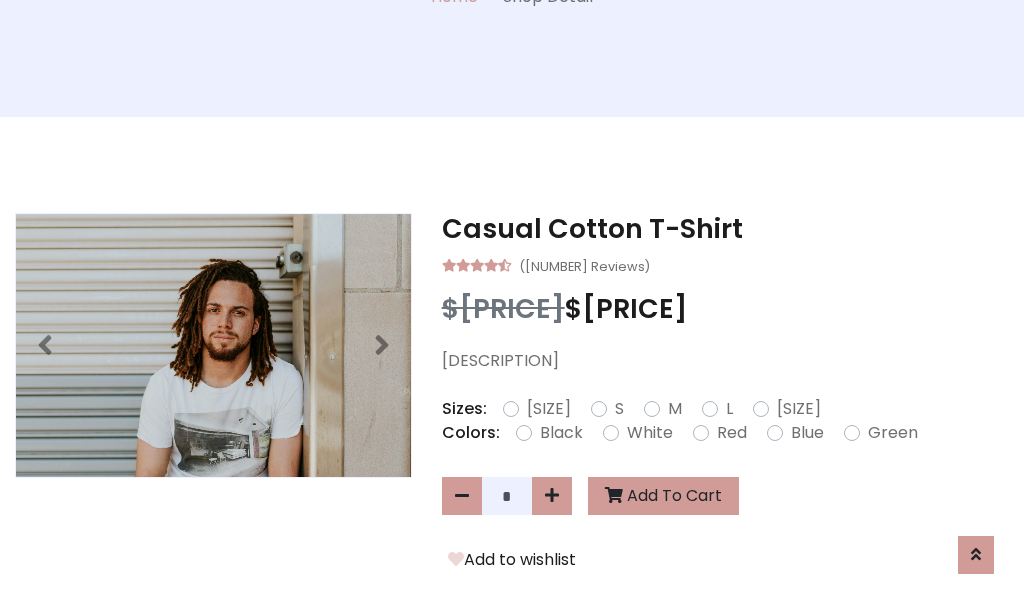 click on "[SIZE]" at bounding box center (549, 409) 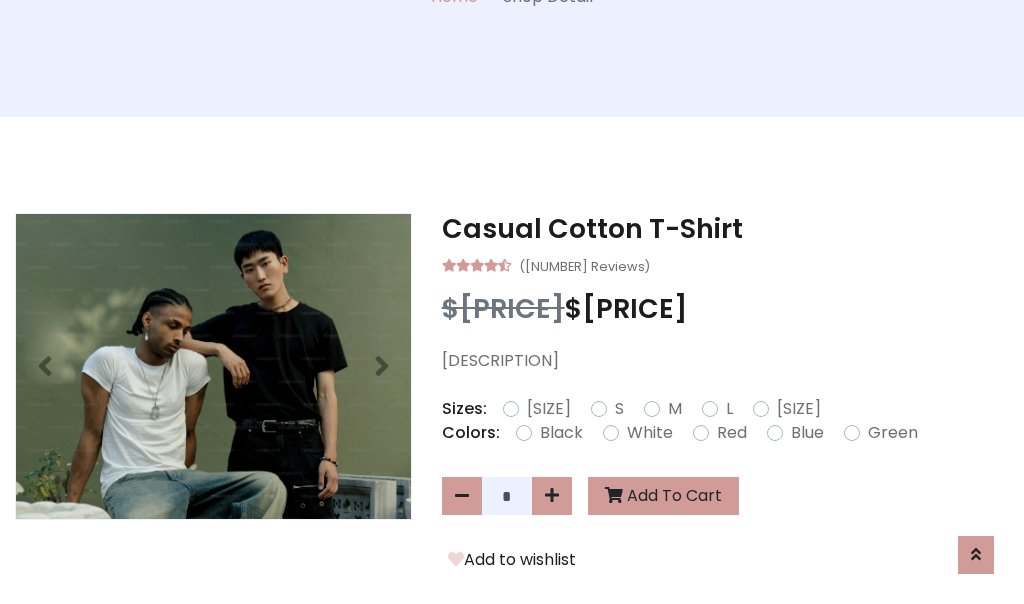 click on "White" at bounding box center (650, 433) 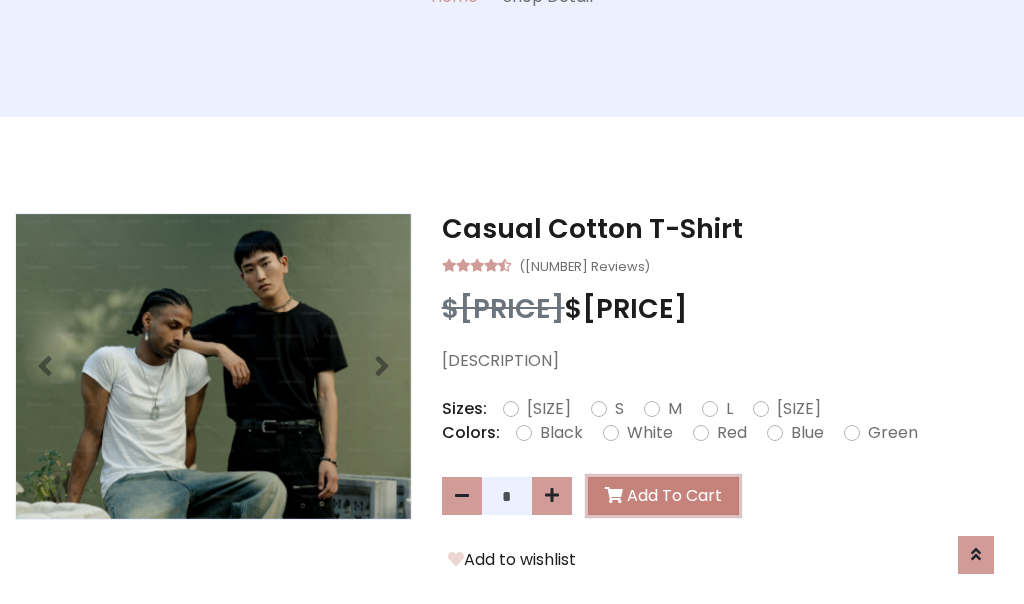 click on "Add To Cart" at bounding box center (663, 496) 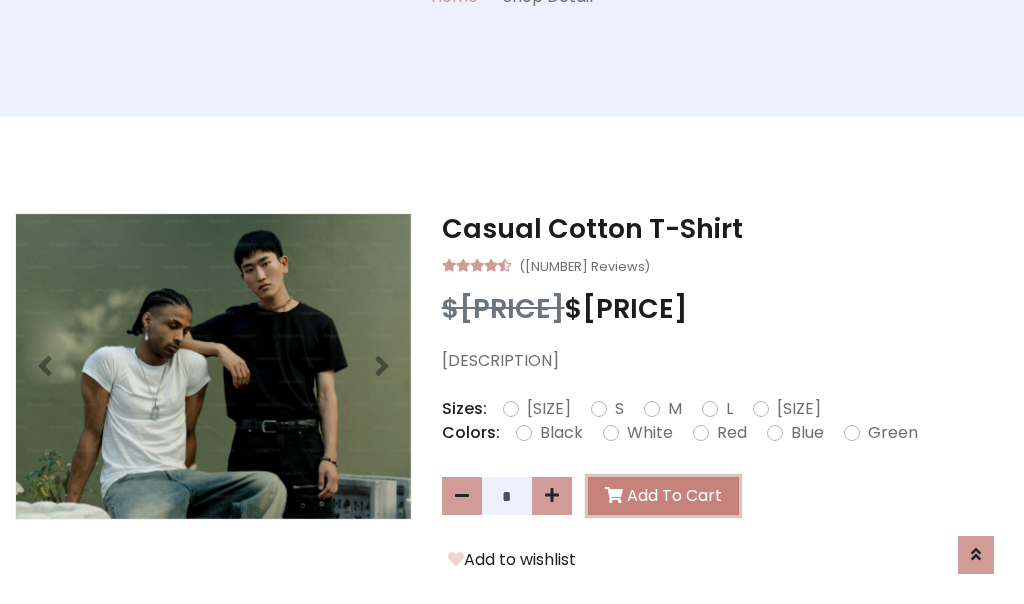 scroll, scrollTop: 0, scrollLeft: 0, axis: both 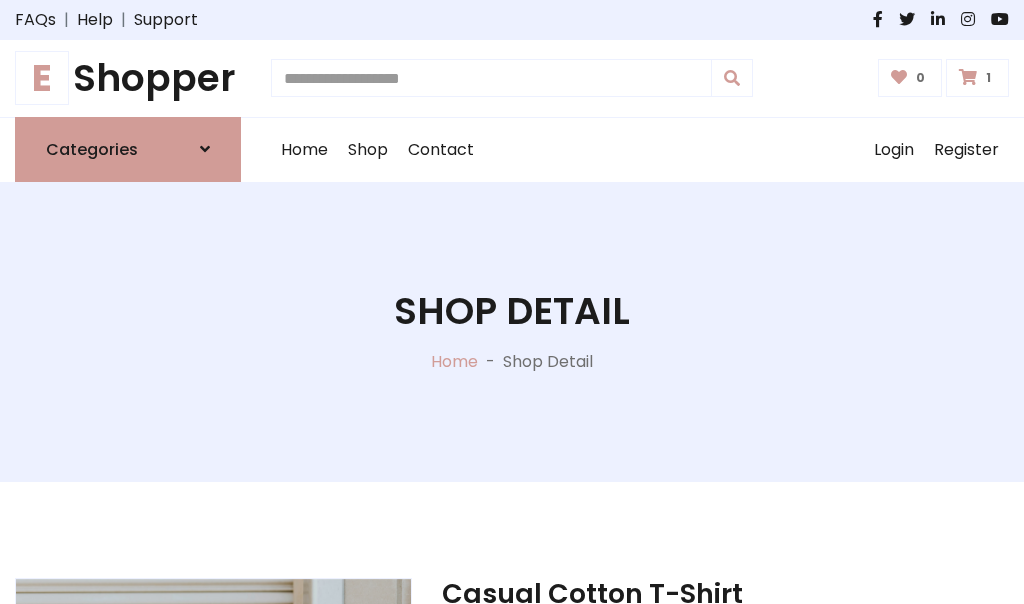 click at bounding box center [968, 77] 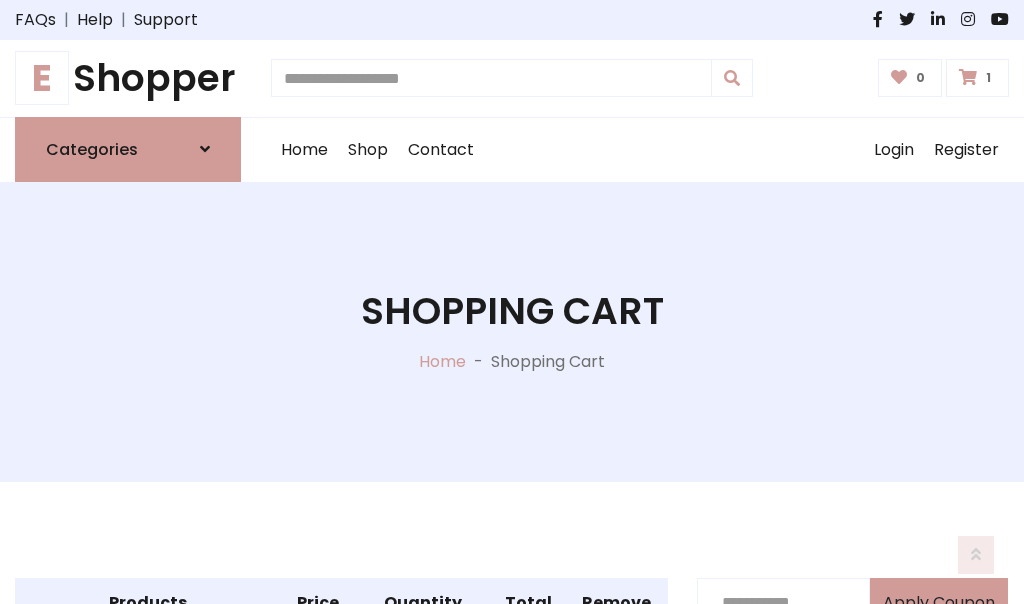 scroll, scrollTop: 468, scrollLeft: 0, axis: vertical 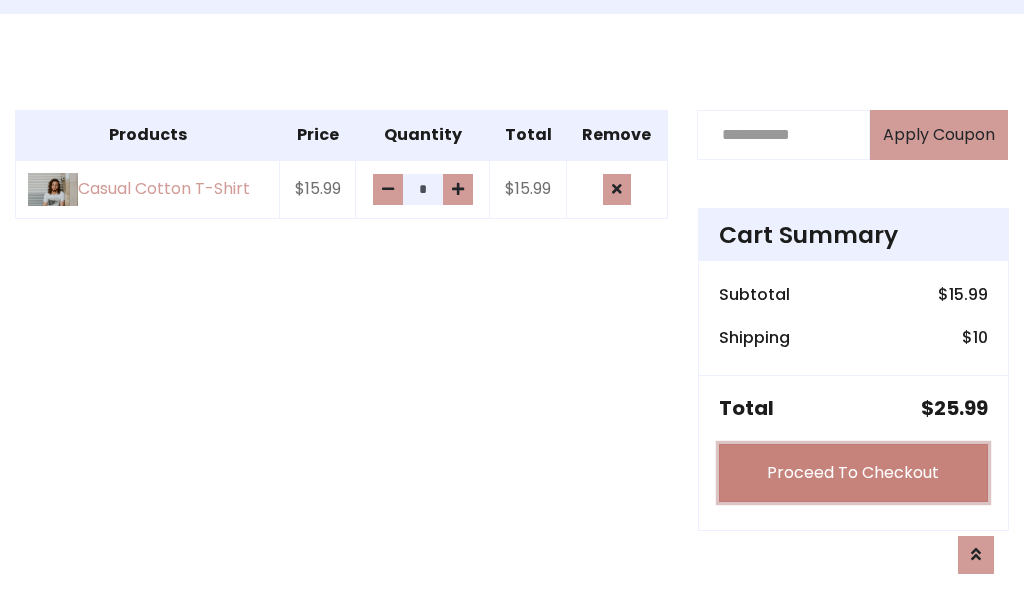 click on "Proceed To Checkout" at bounding box center [853, 473] 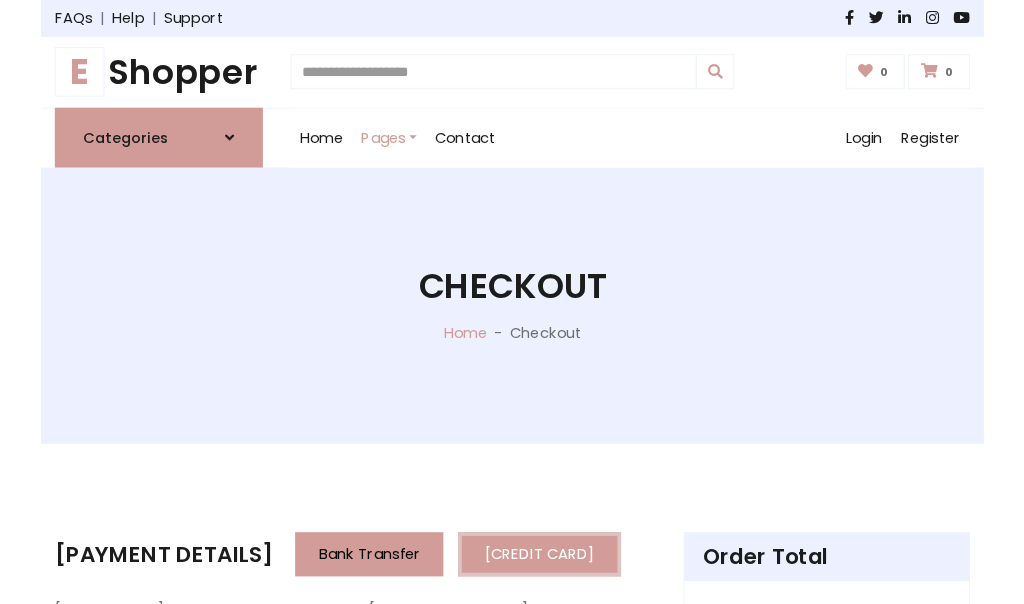 scroll, scrollTop: 0, scrollLeft: 0, axis: both 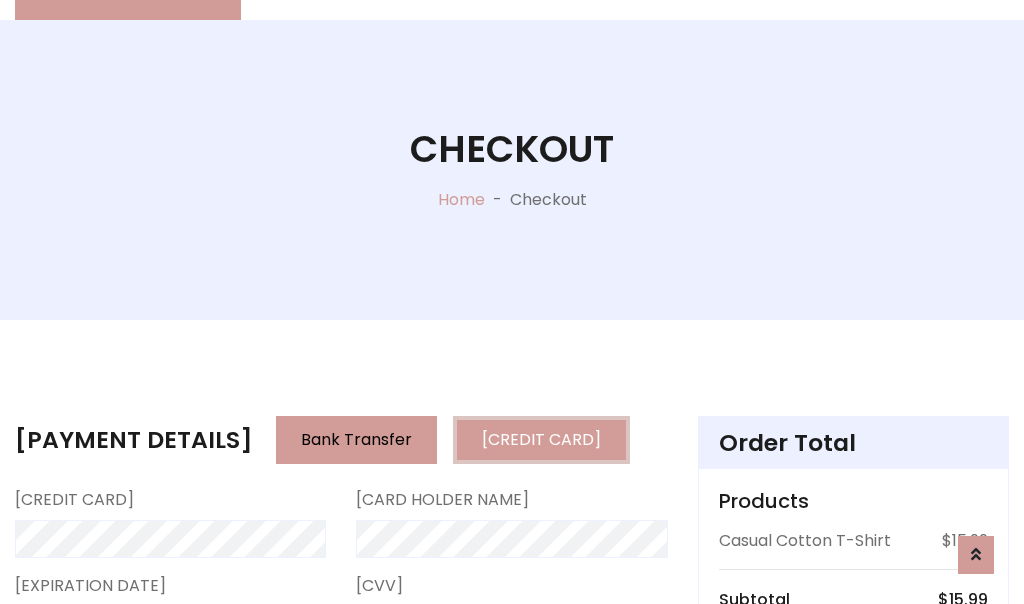 click on "Go to shipping" at bounding box center (853, 856) 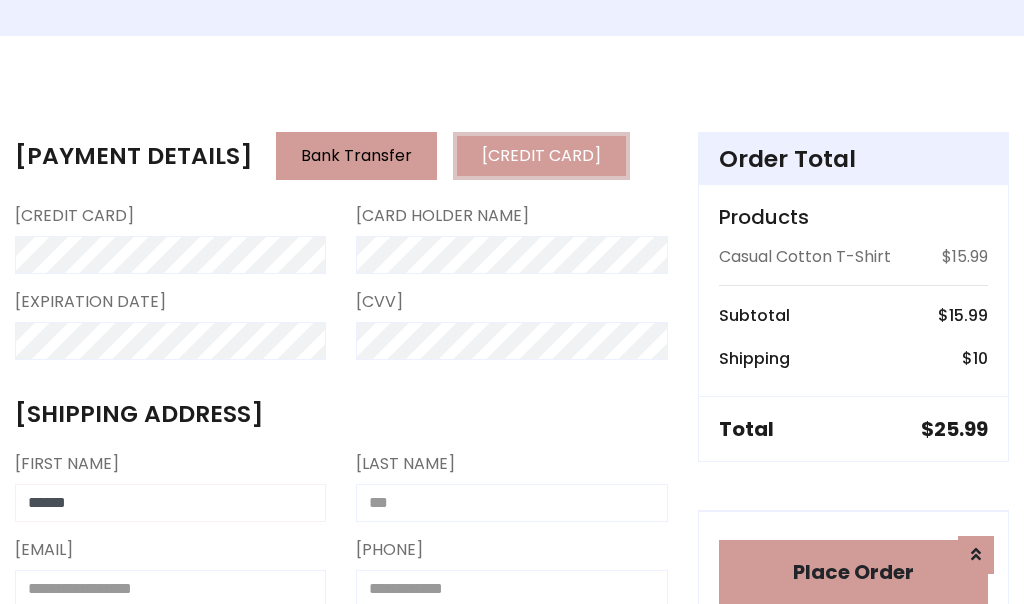 type on "******" 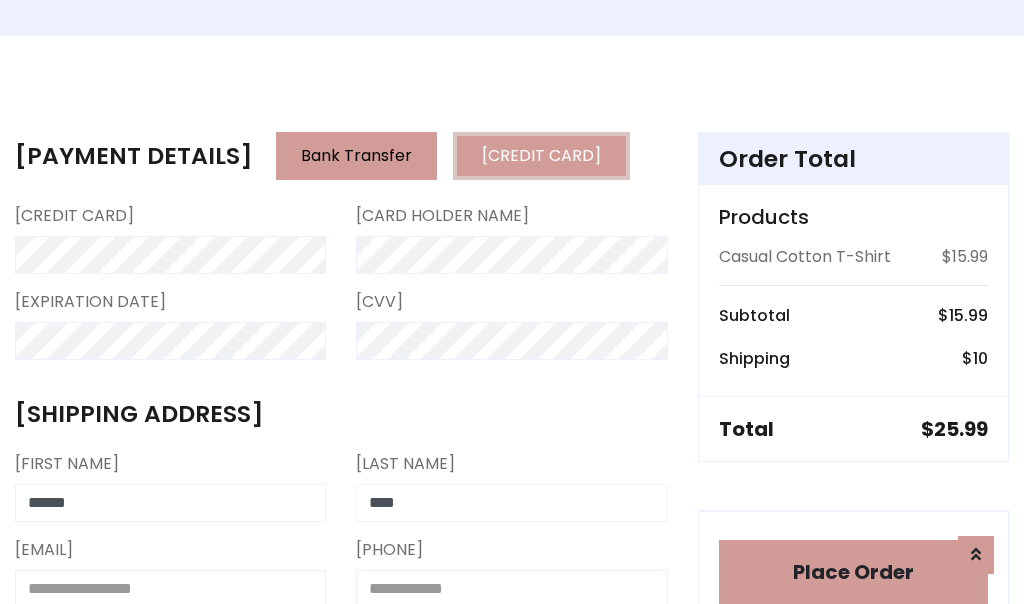 type on "****" 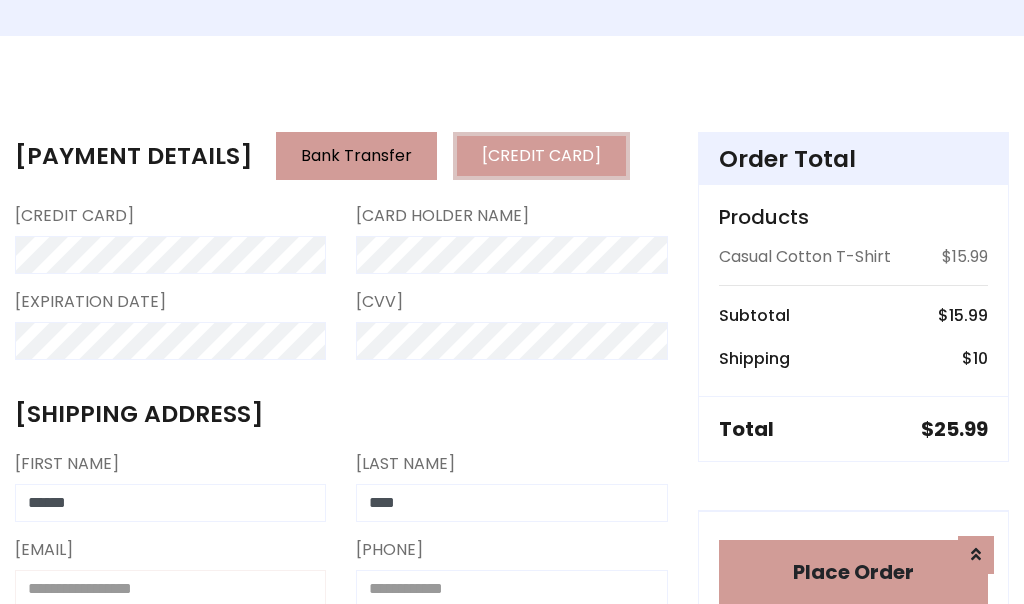 scroll, scrollTop: 450, scrollLeft: 0, axis: vertical 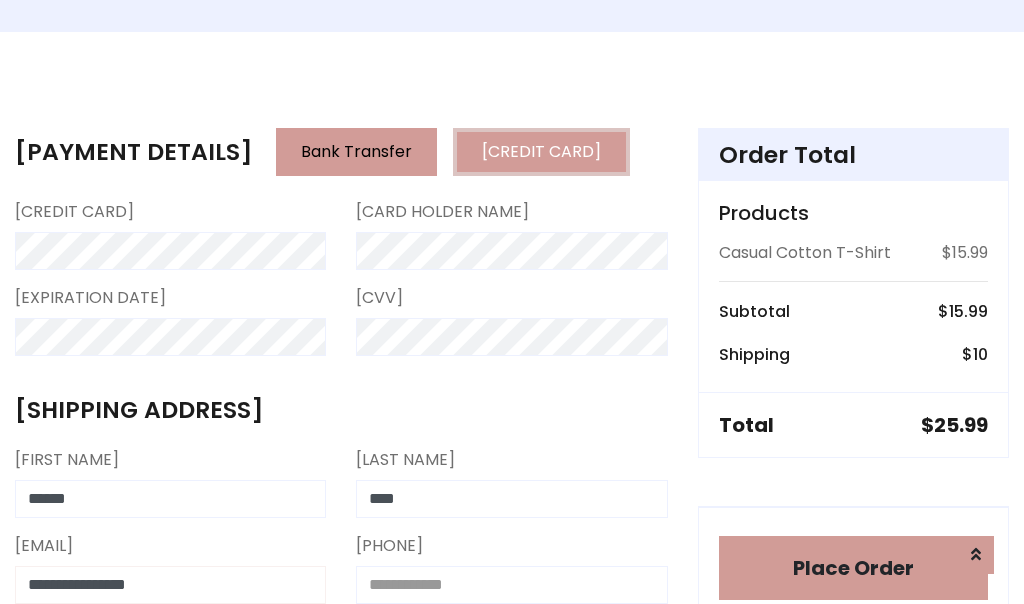 type on "**********" 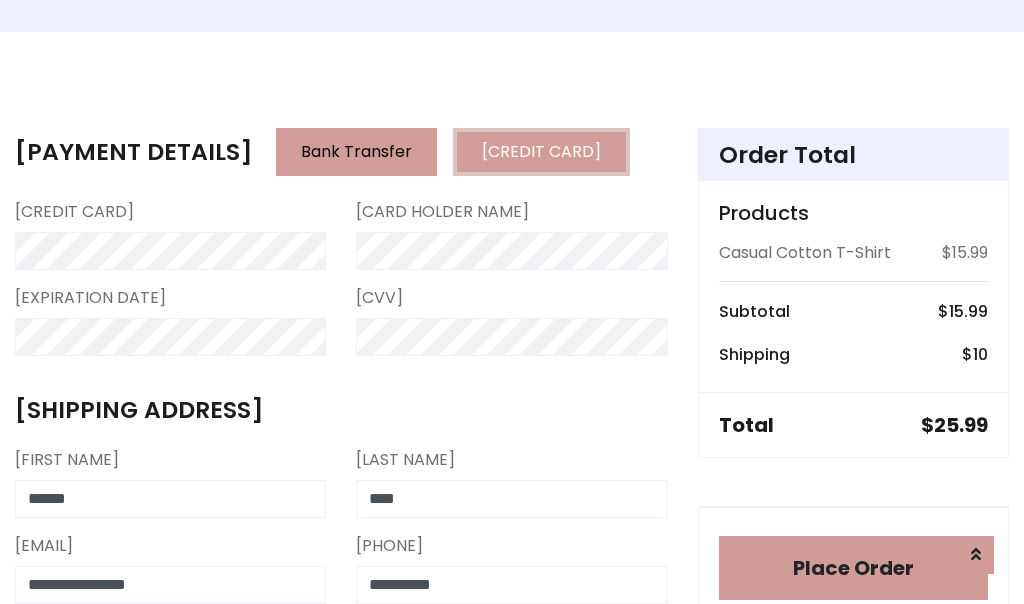 type on "**********" 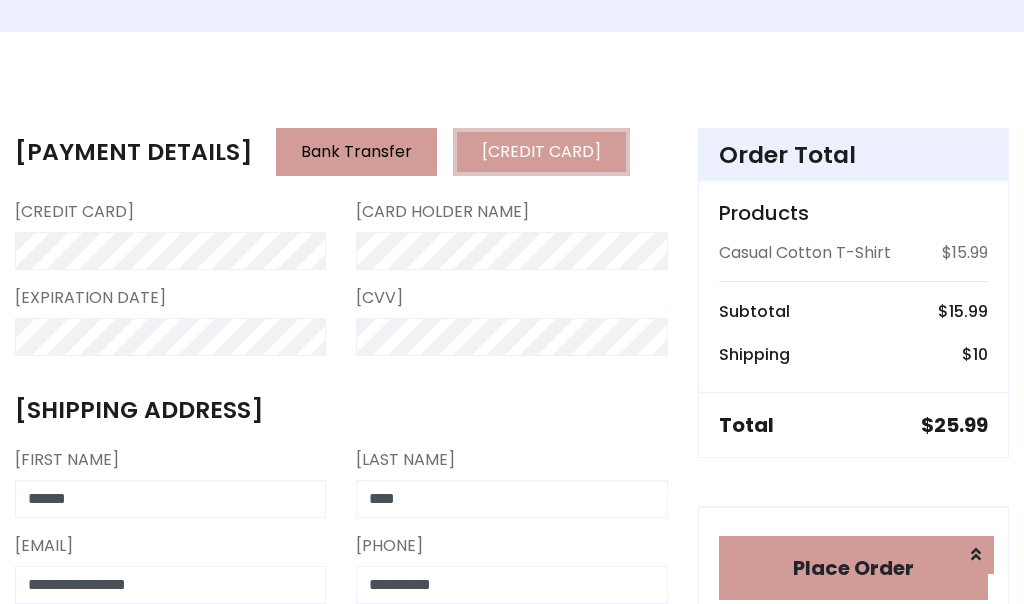 scroll, scrollTop: 819, scrollLeft: 0, axis: vertical 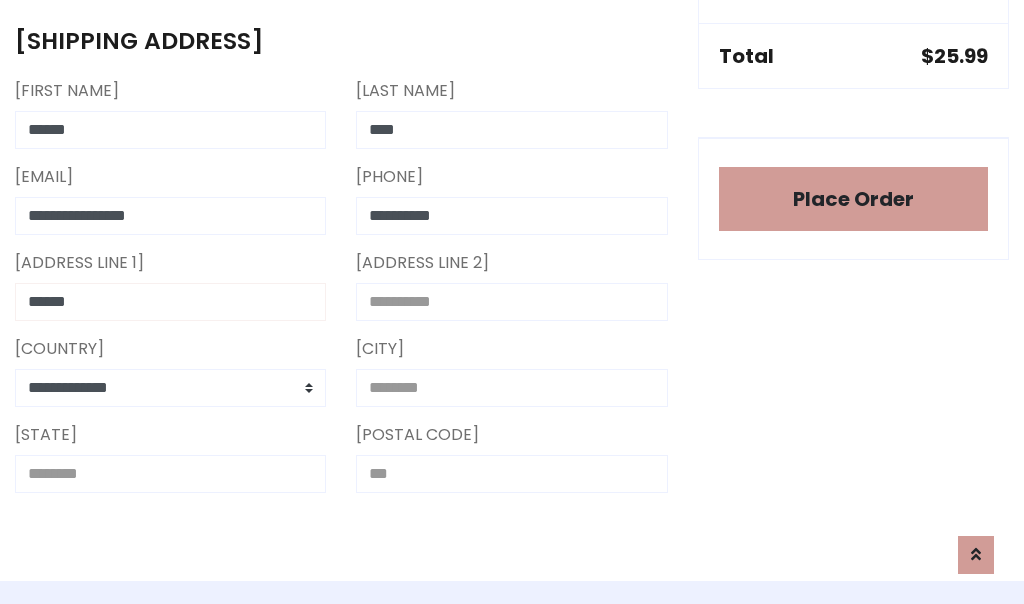 type on "******" 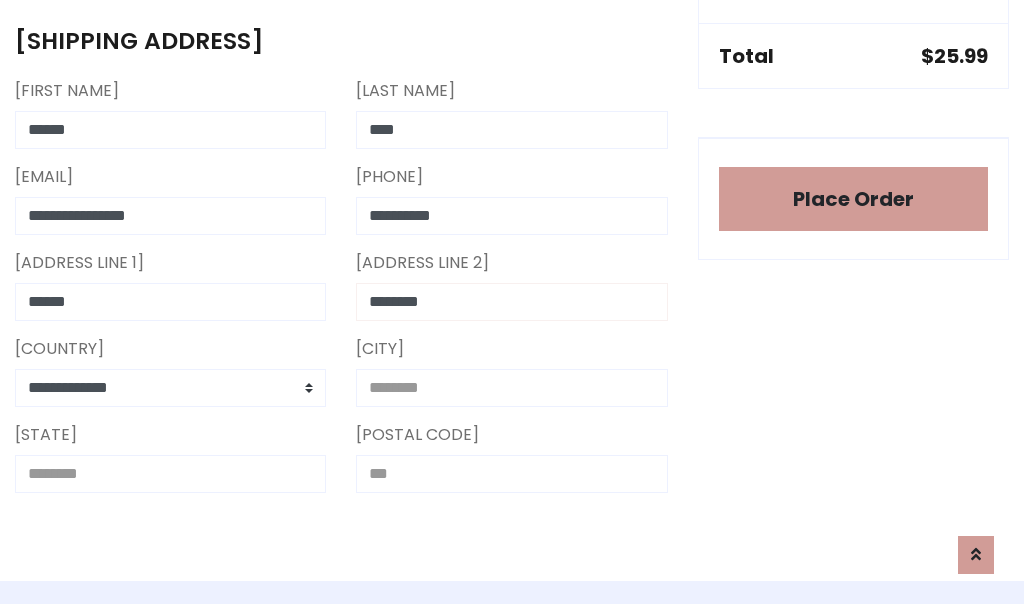 type on "********" 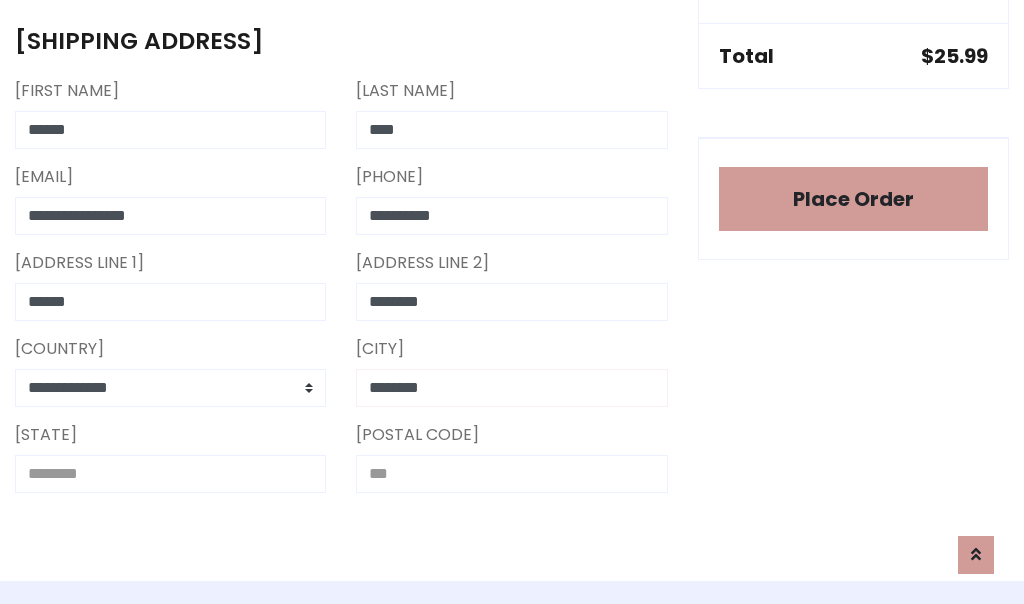 type on "********" 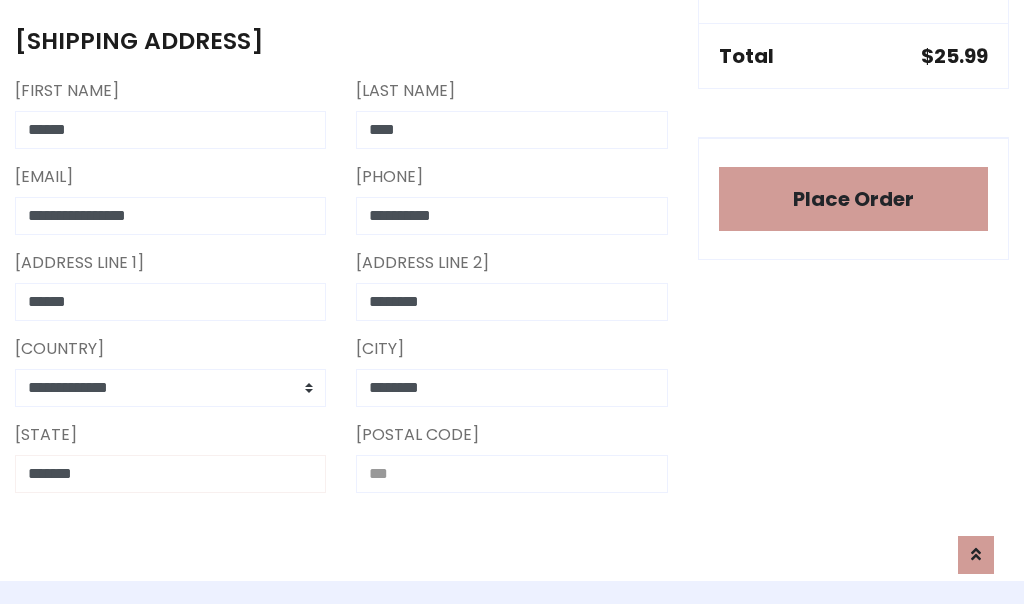 type on "*******" 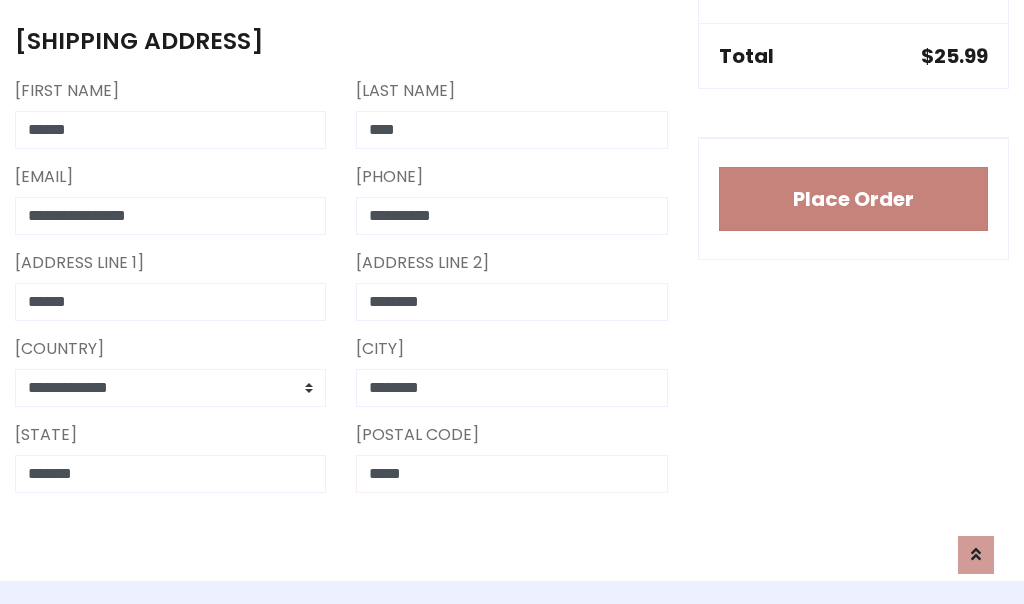 type on "*****" 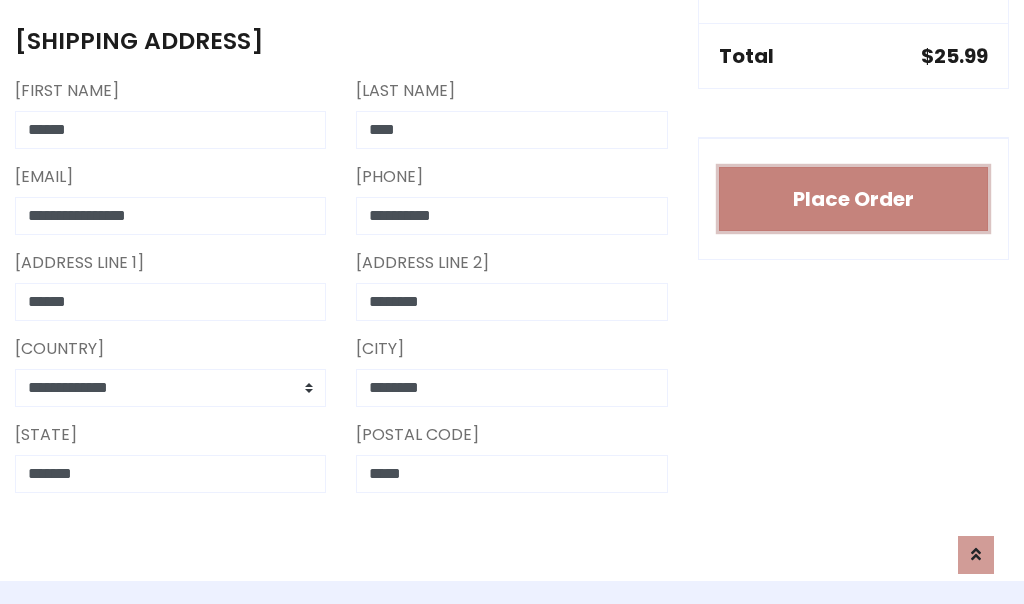 click on "Place Order" at bounding box center (853, 199) 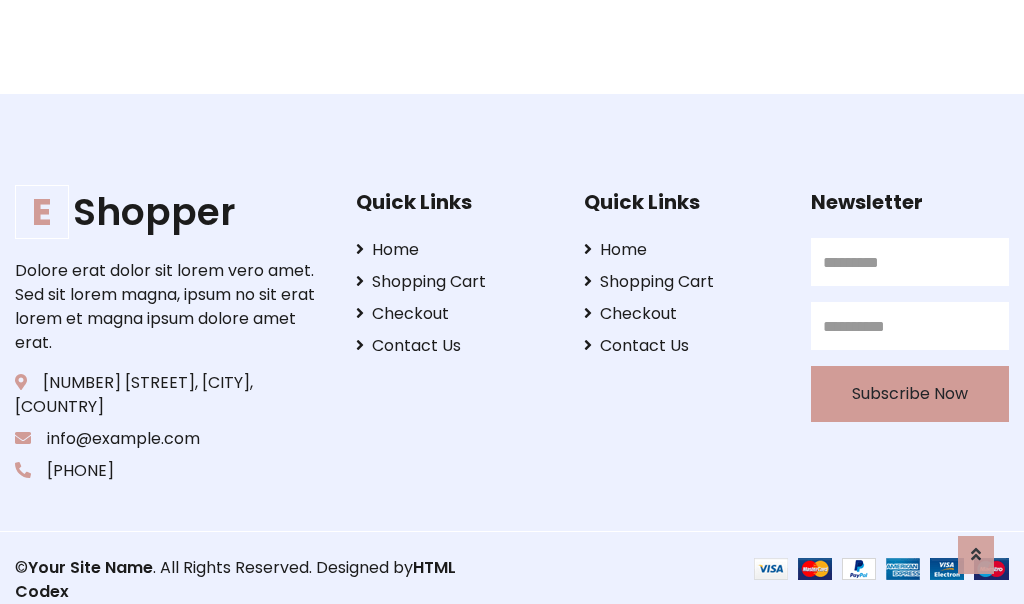 scroll, scrollTop: 0, scrollLeft: 0, axis: both 